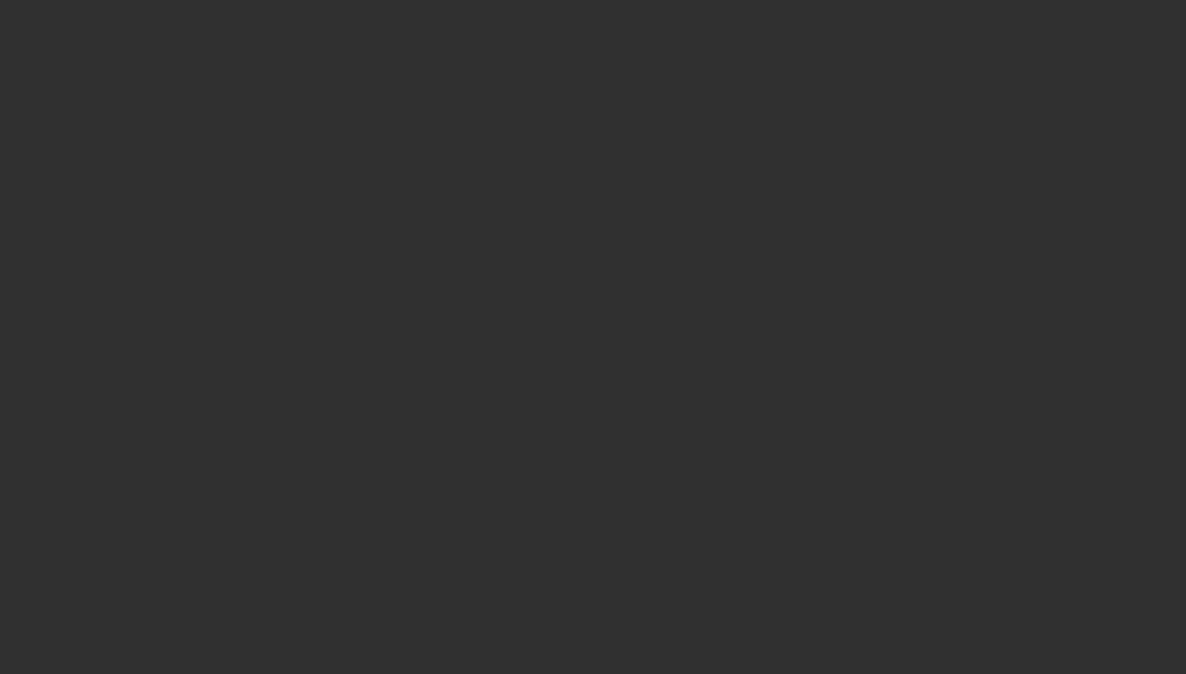scroll, scrollTop: 0, scrollLeft: 0, axis: both 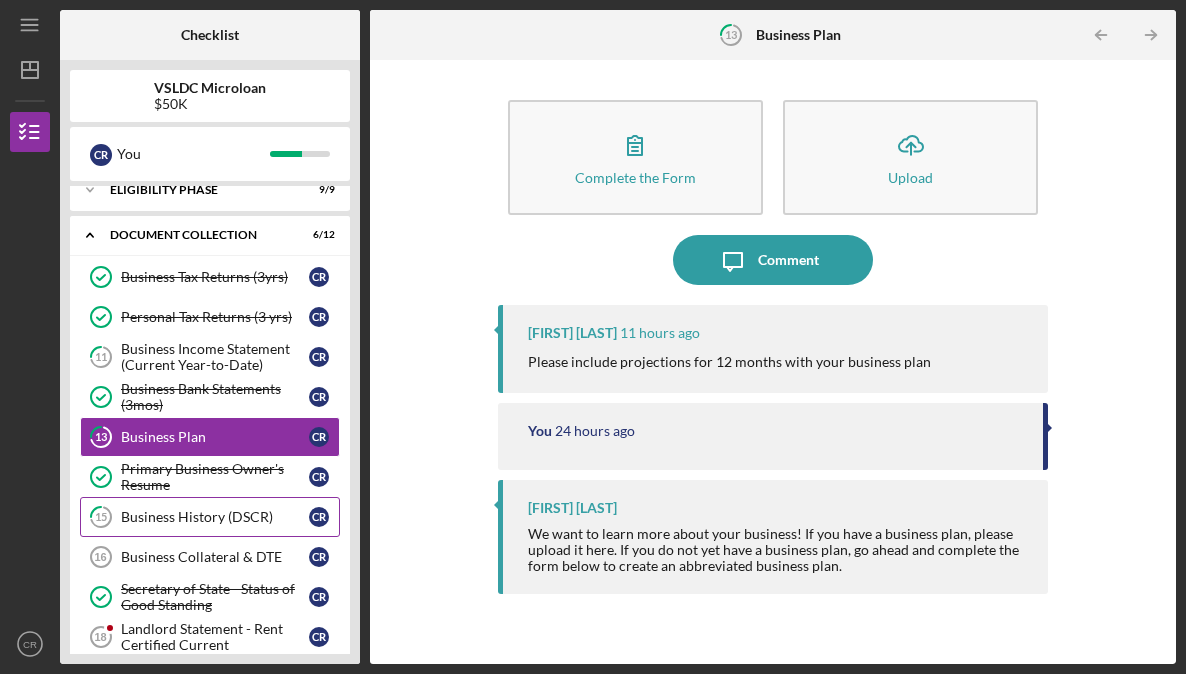 click on "Business History (DSCR)" at bounding box center [215, 517] 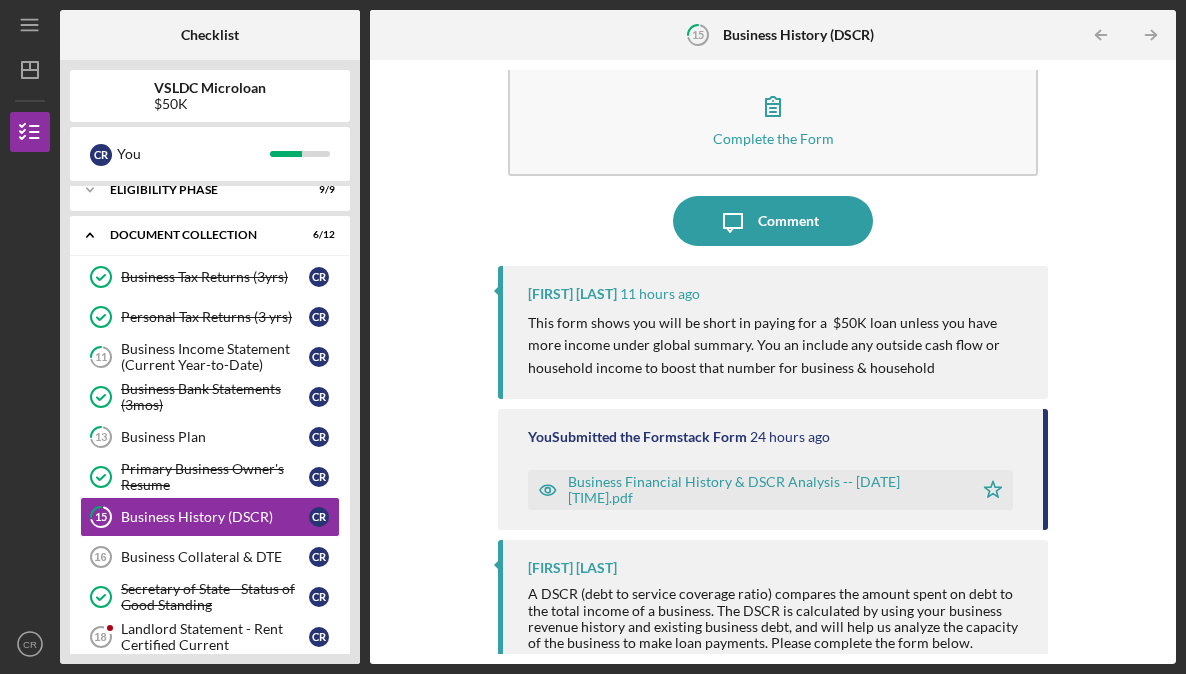 scroll, scrollTop: 56, scrollLeft: 0, axis: vertical 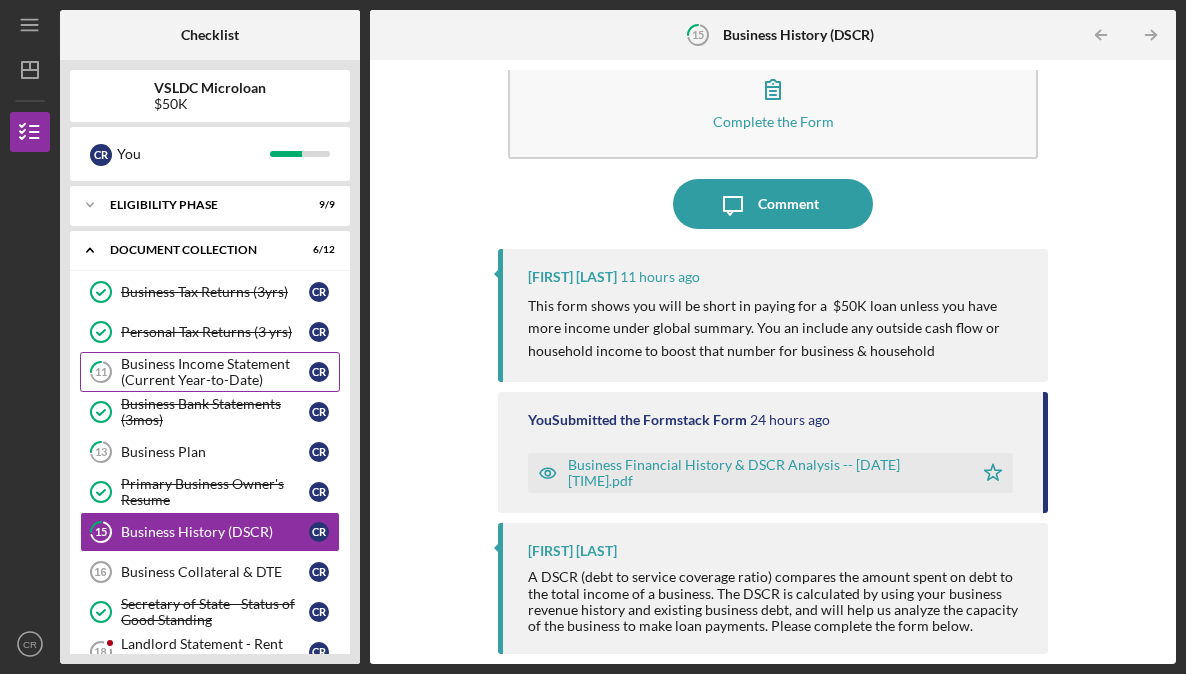 click on "Business Income Statement (Current Year-to-Date)" at bounding box center [215, 372] 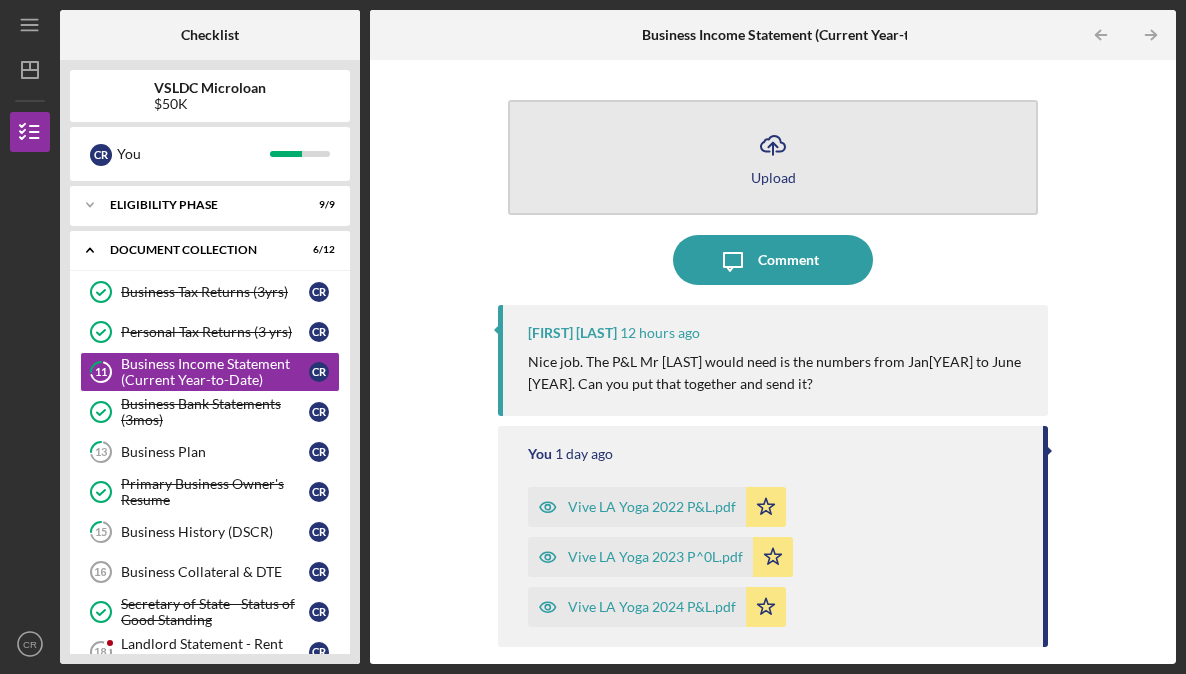 click 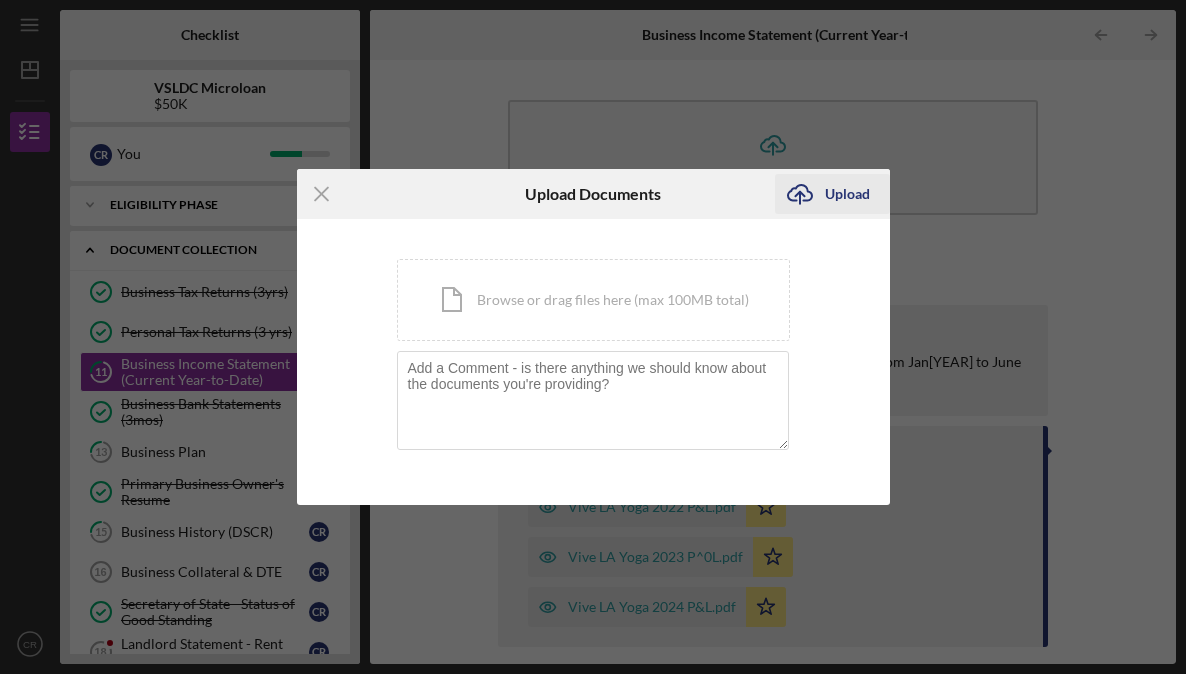 click on "Upload" at bounding box center [847, 194] 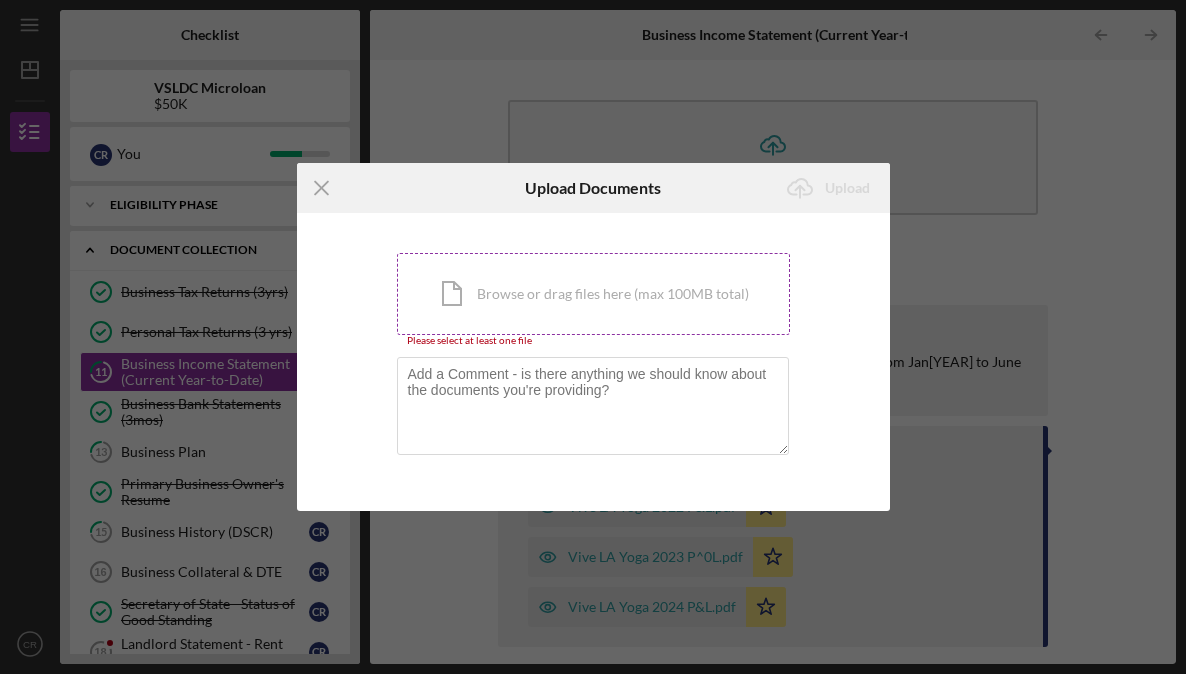 click on "Icon/Document Browse or drag files here (max 100MB total) Tap to choose files or take a photo" at bounding box center [593, 294] 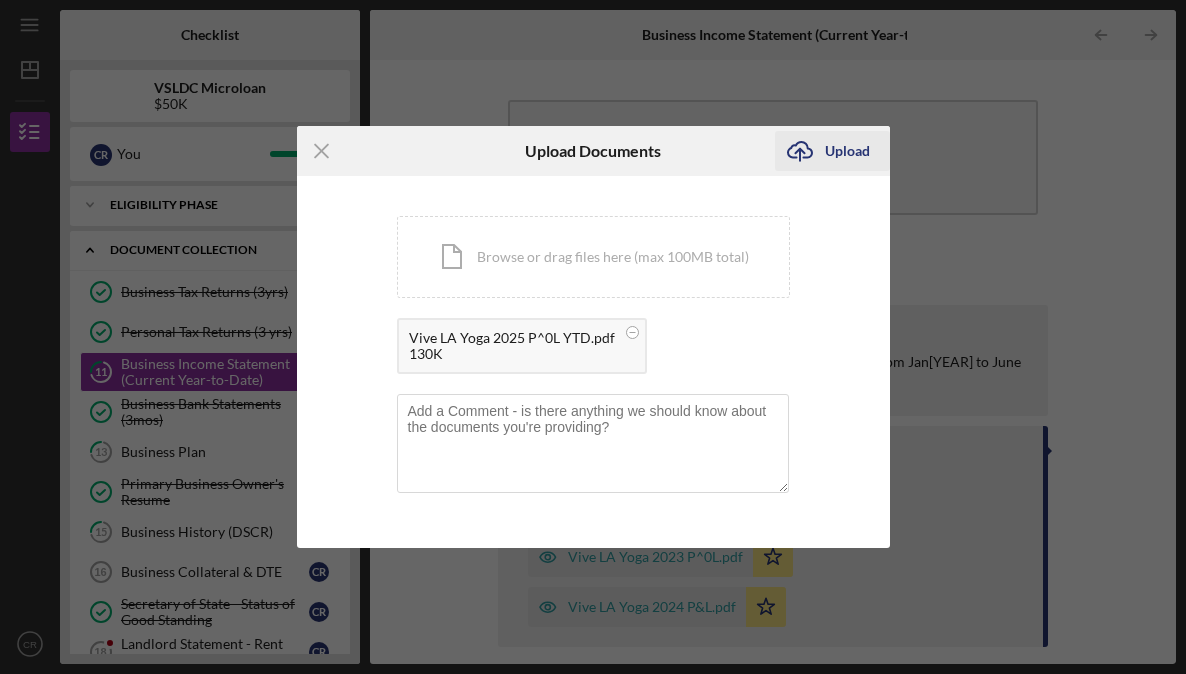 click on "Upload" at bounding box center (847, 151) 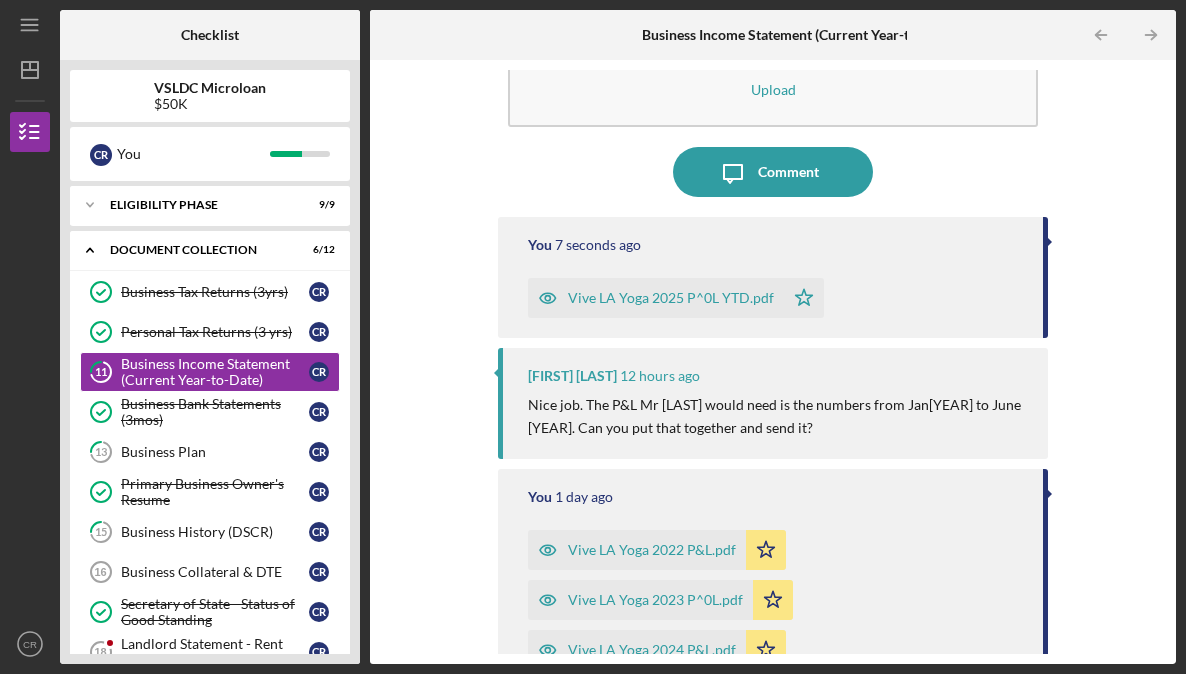 scroll, scrollTop: 103, scrollLeft: 0, axis: vertical 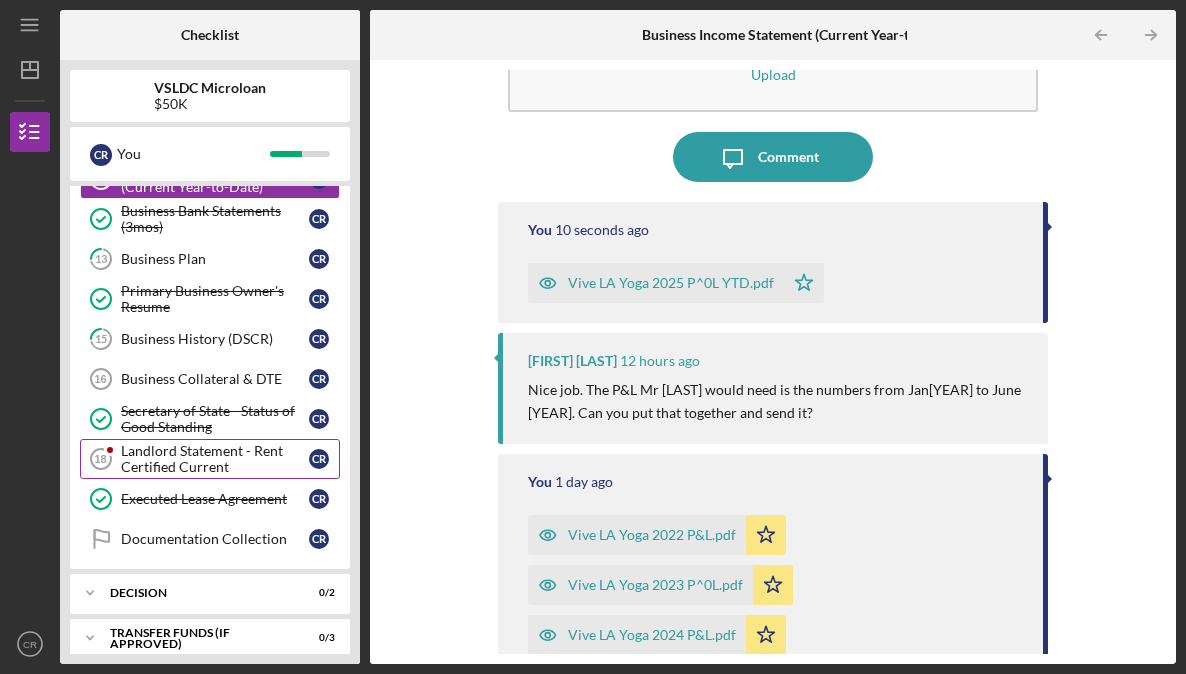 click on "Landlord Statement - Rent Certified Current" at bounding box center [215, 459] 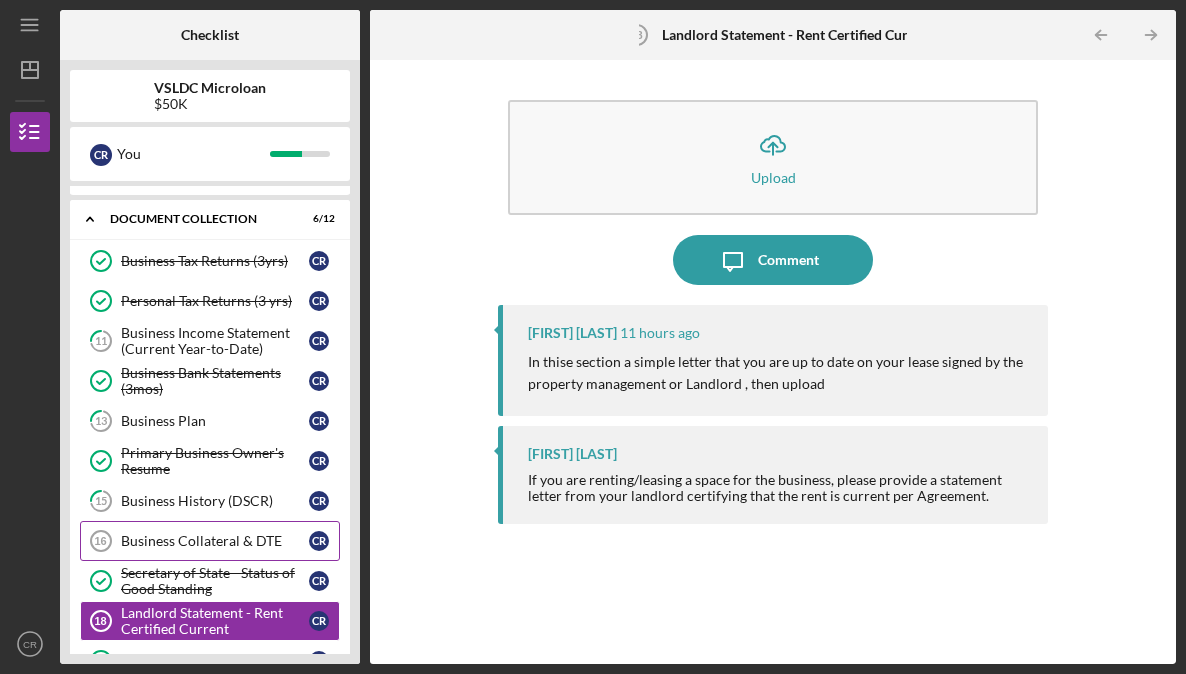 scroll, scrollTop: 0, scrollLeft: 0, axis: both 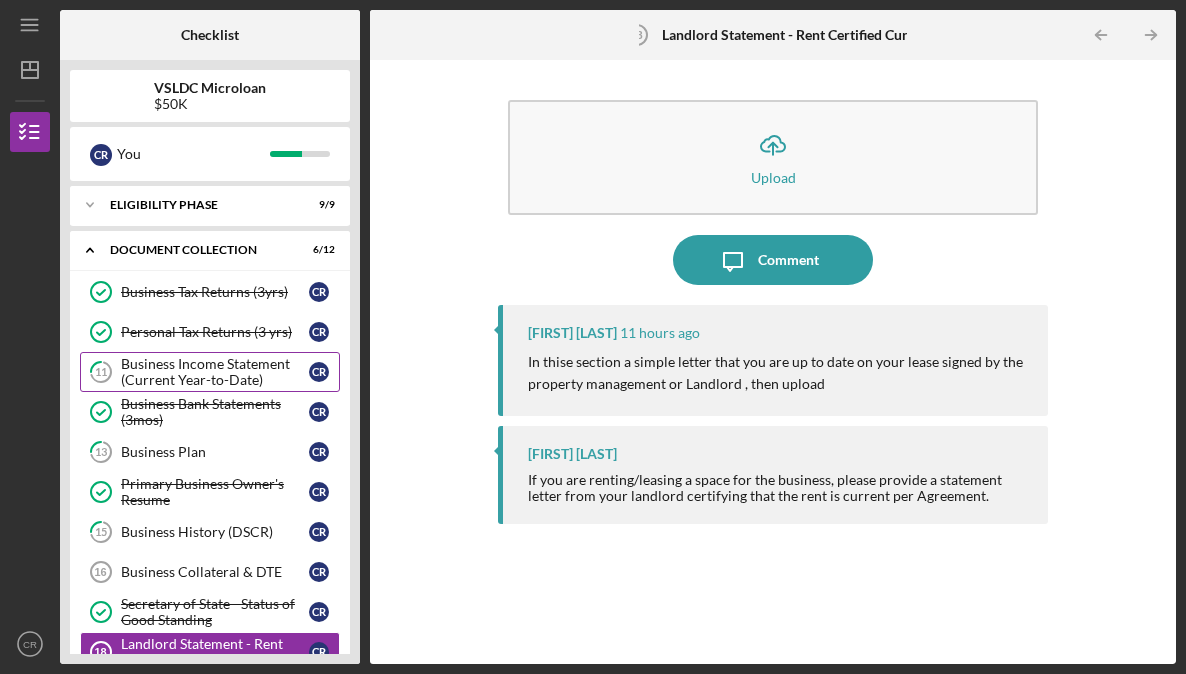 click on "Business Income Statement (Current Year-to-Date)" at bounding box center [215, 372] 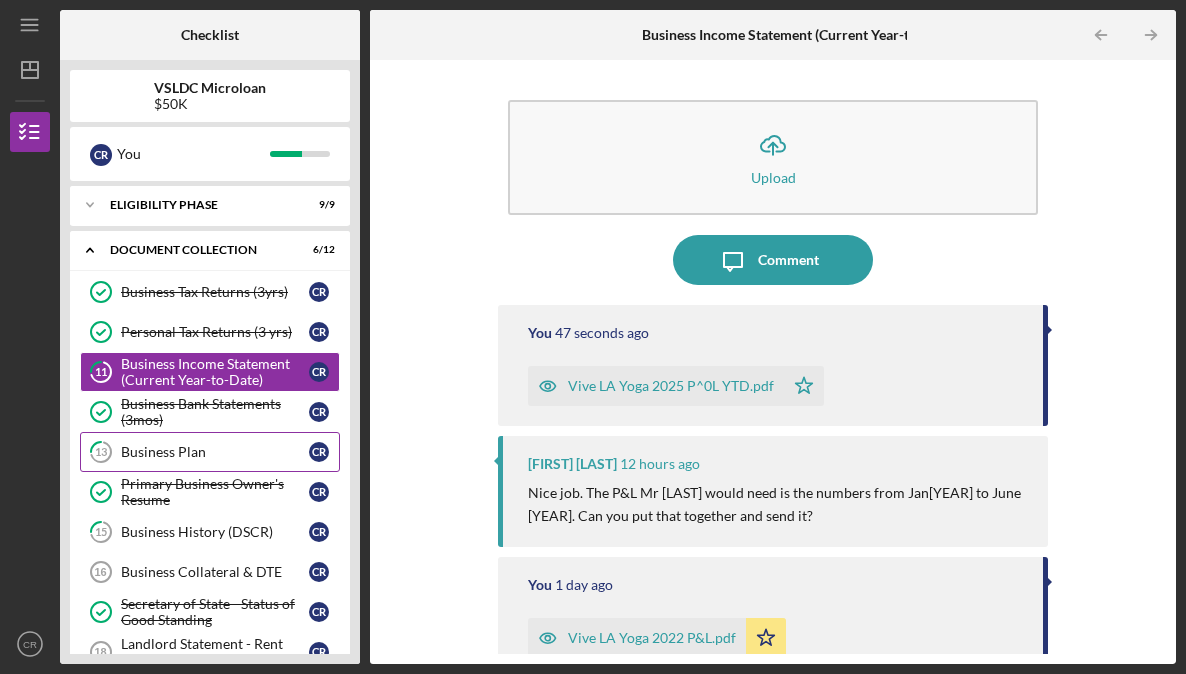 click on "Business Plan" at bounding box center (215, 452) 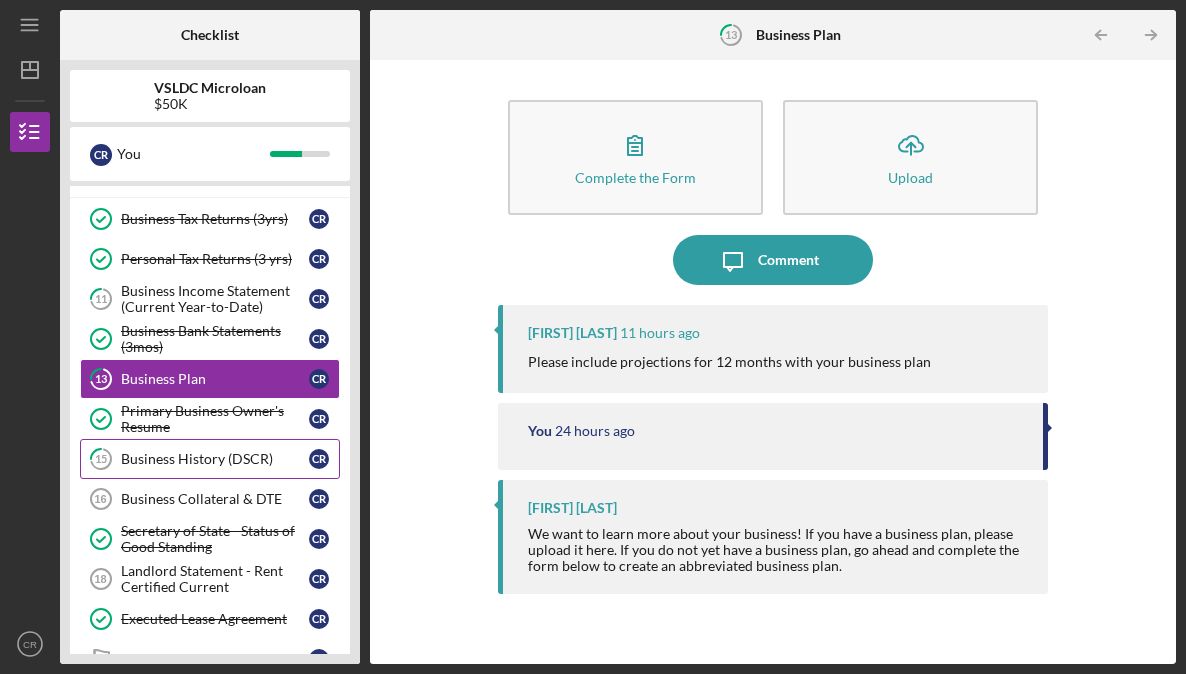 scroll, scrollTop: 79, scrollLeft: 0, axis: vertical 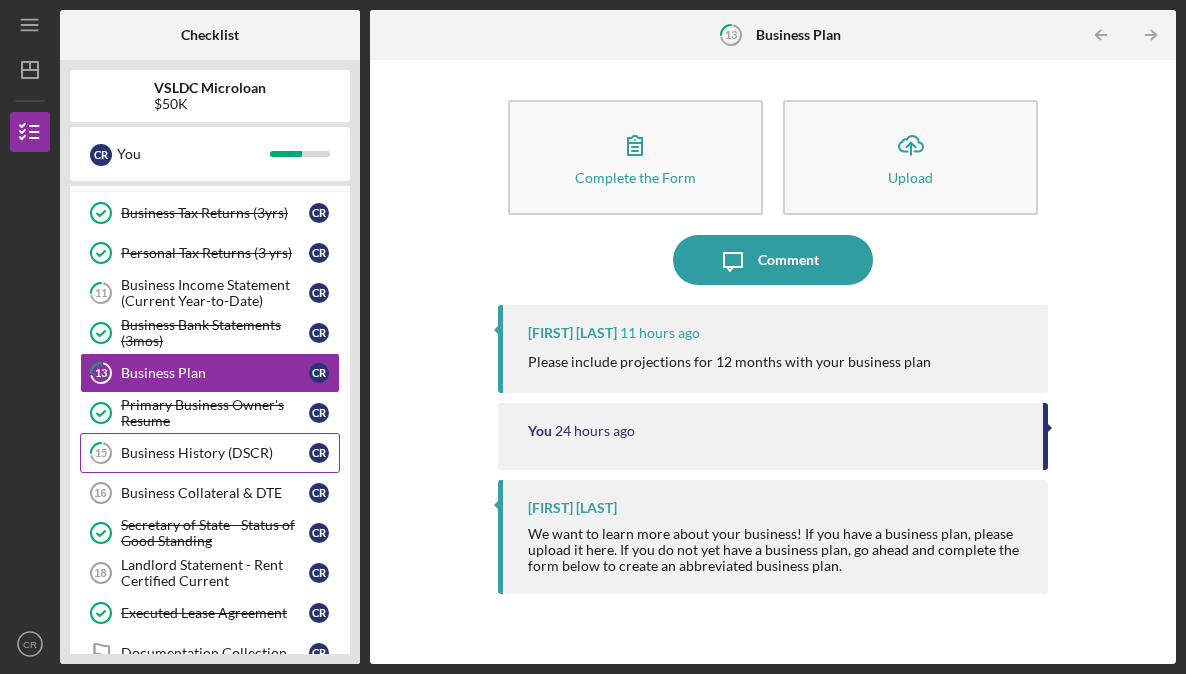 click on "15 Business History (DSCR) C R" at bounding box center (210, 453) 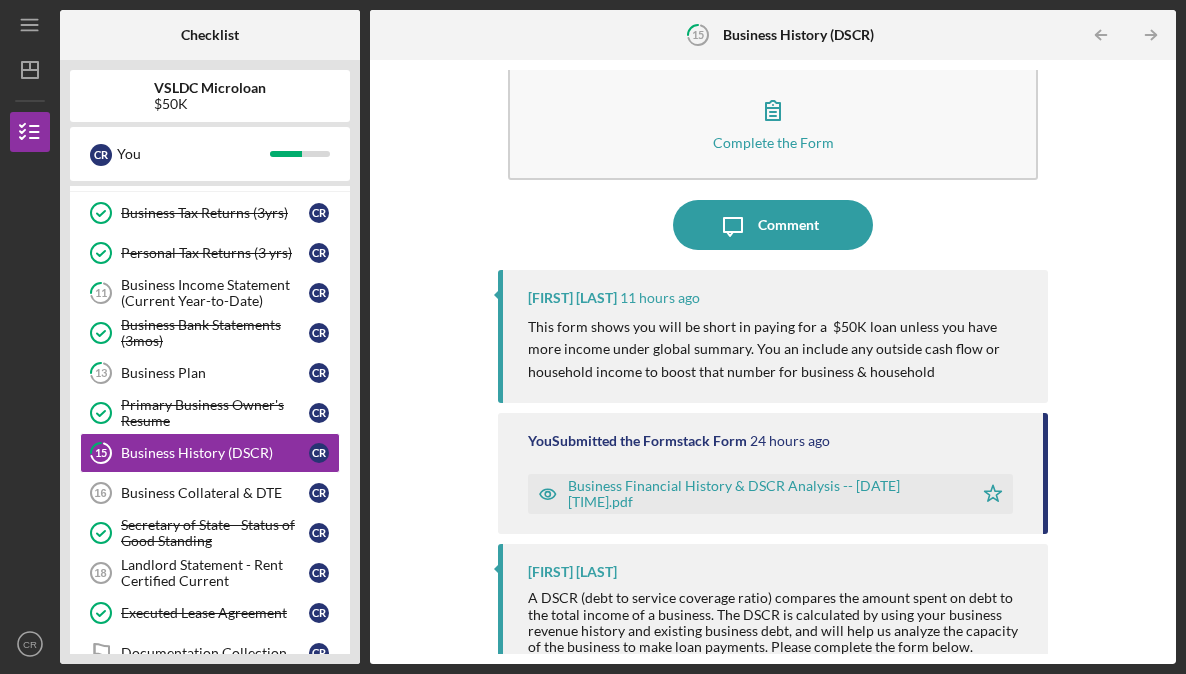 scroll, scrollTop: 56, scrollLeft: 0, axis: vertical 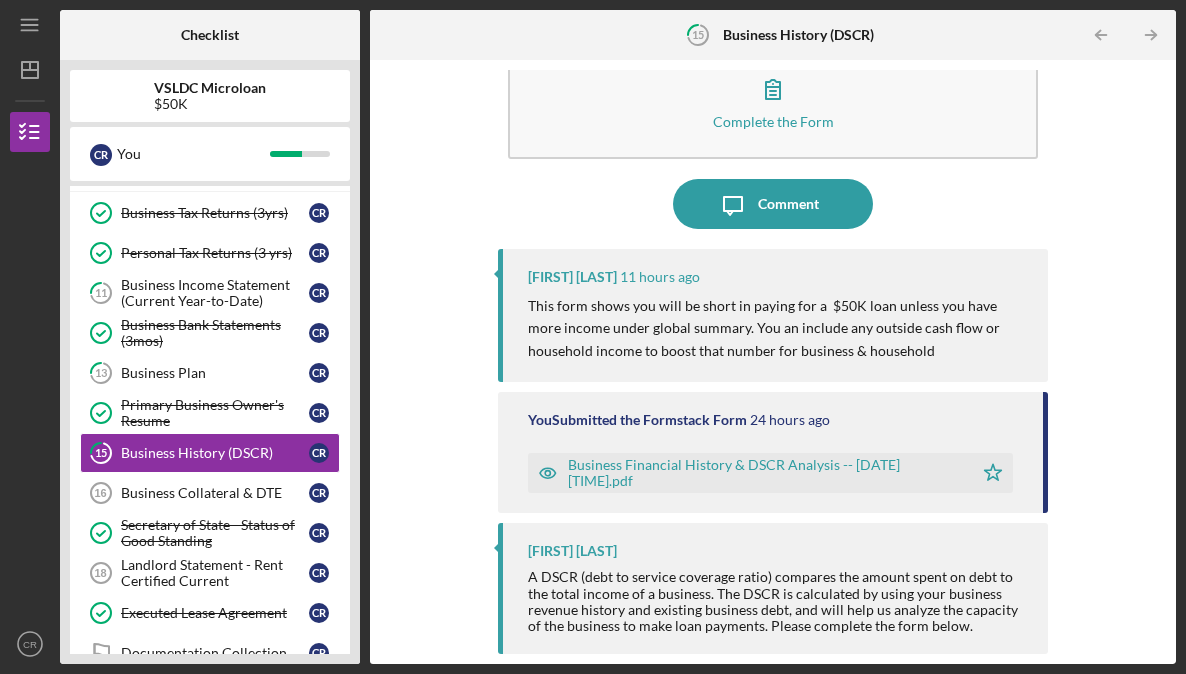 click on "Business Financial History & DSCR Analysis -- [DATE] [TIME].pdf" at bounding box center [765, 473] 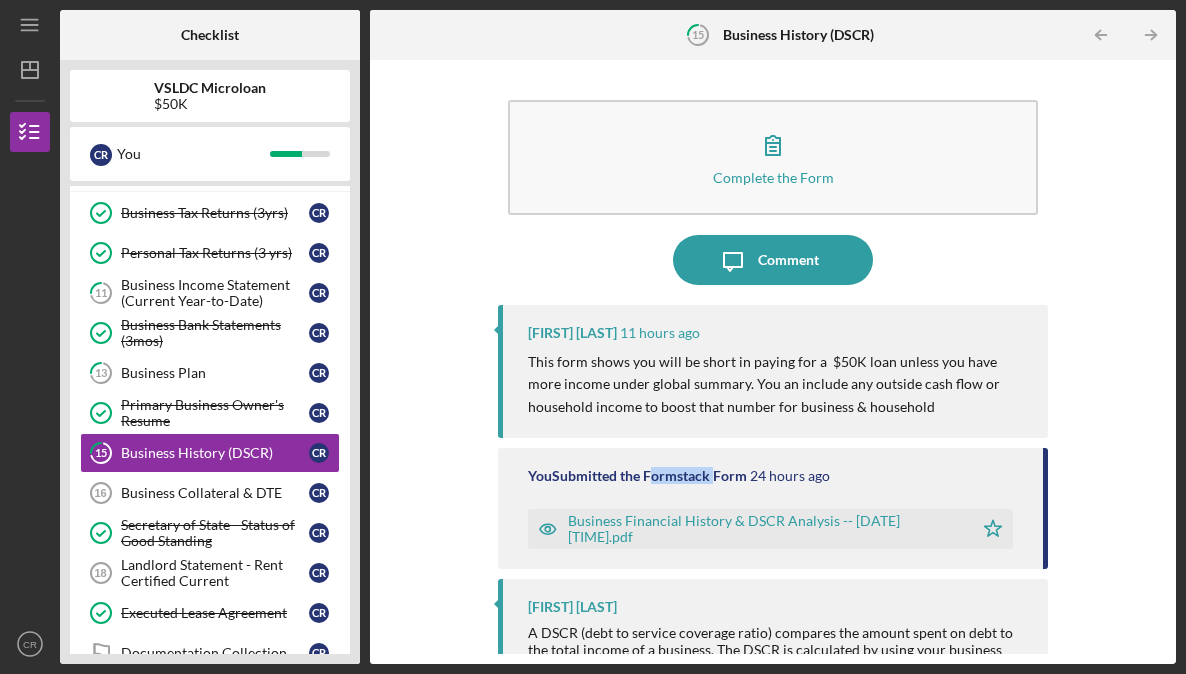 click on "You  Submitted the Formstack Form" at bounding box center (637, 476) 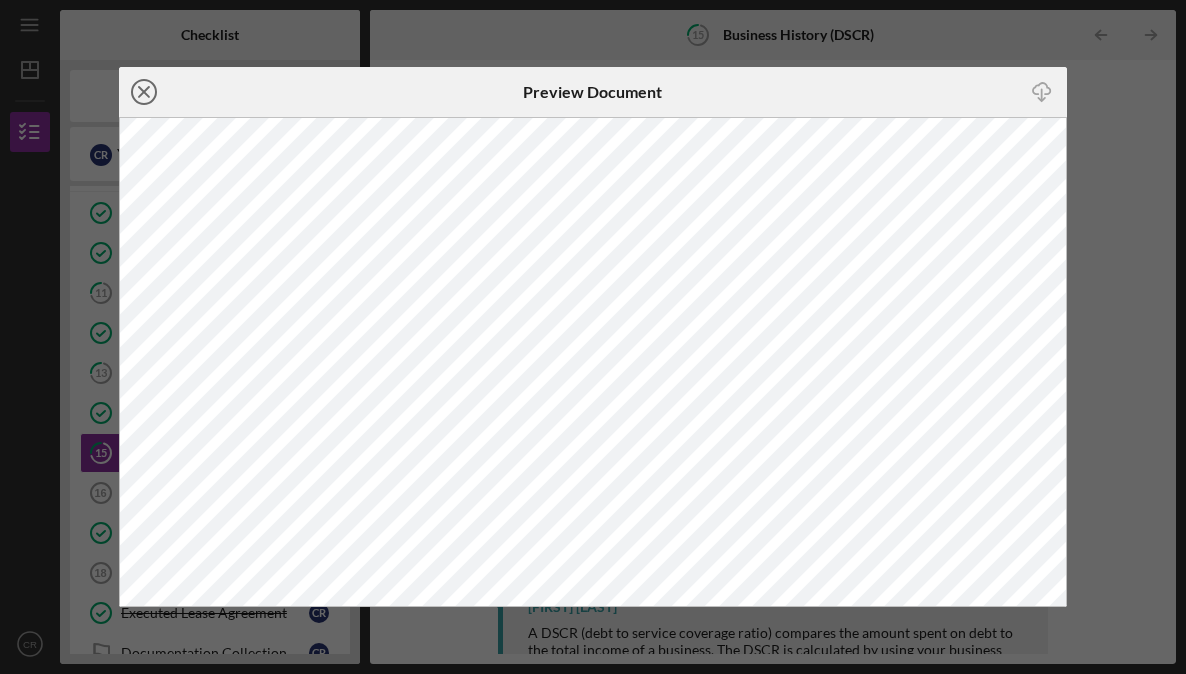 click 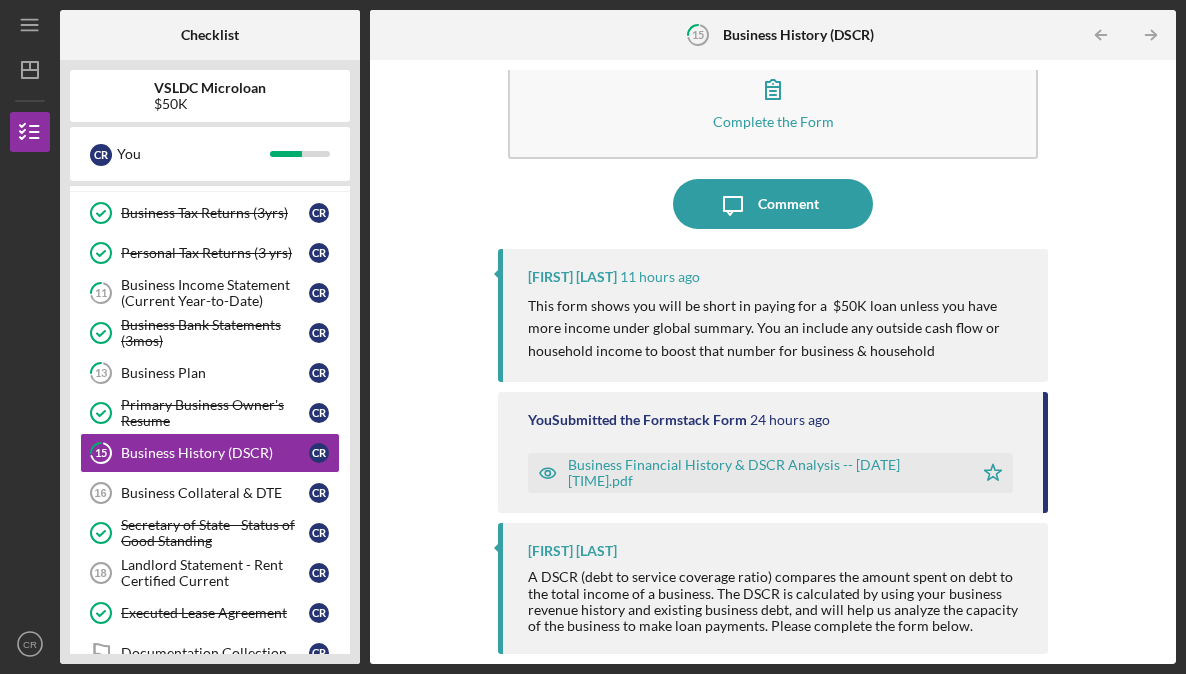 scroll, scrollTop: 0, scrollLeft: 0, axis: both 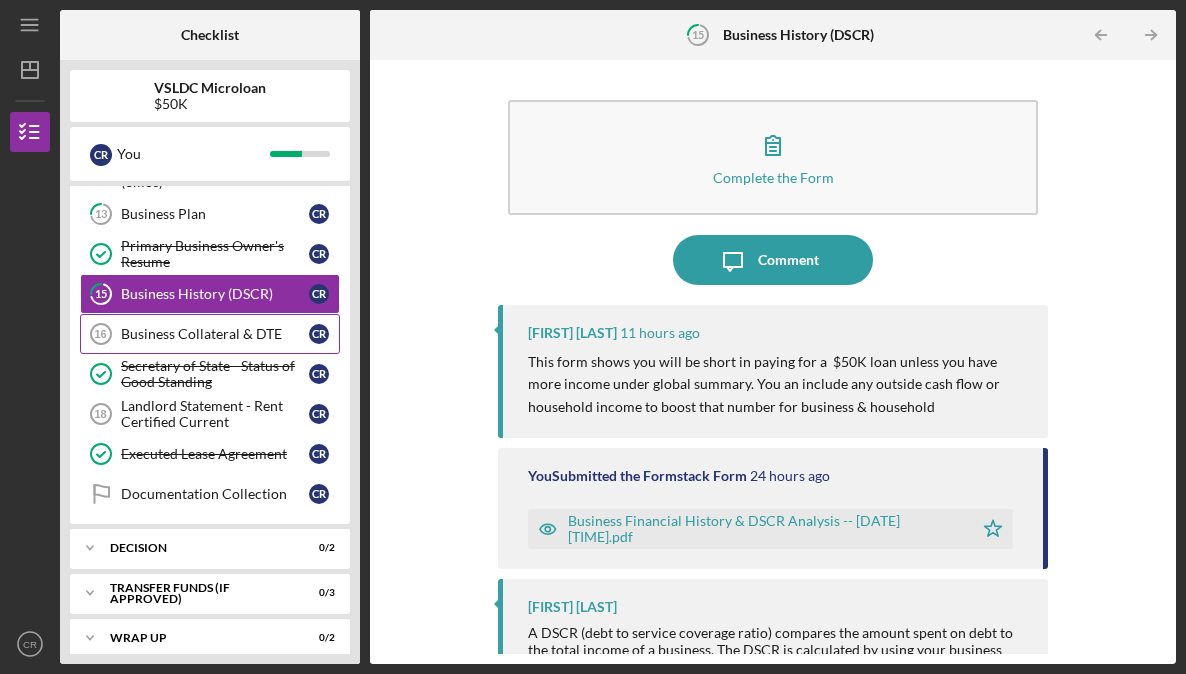 click on "Business Collateral & DTE 16 Business Collateral & DTE C R" at bounding box center [210, 334] 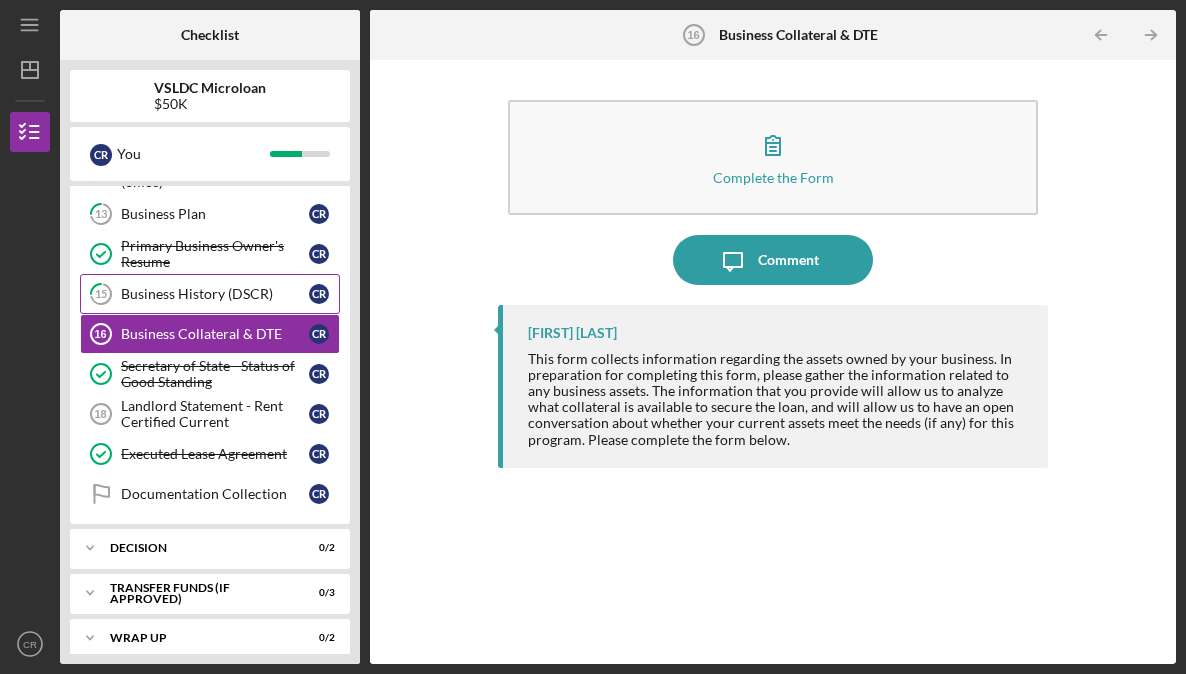 scroll, scrollTop: 0, scrollLeft: 0, axis: both 